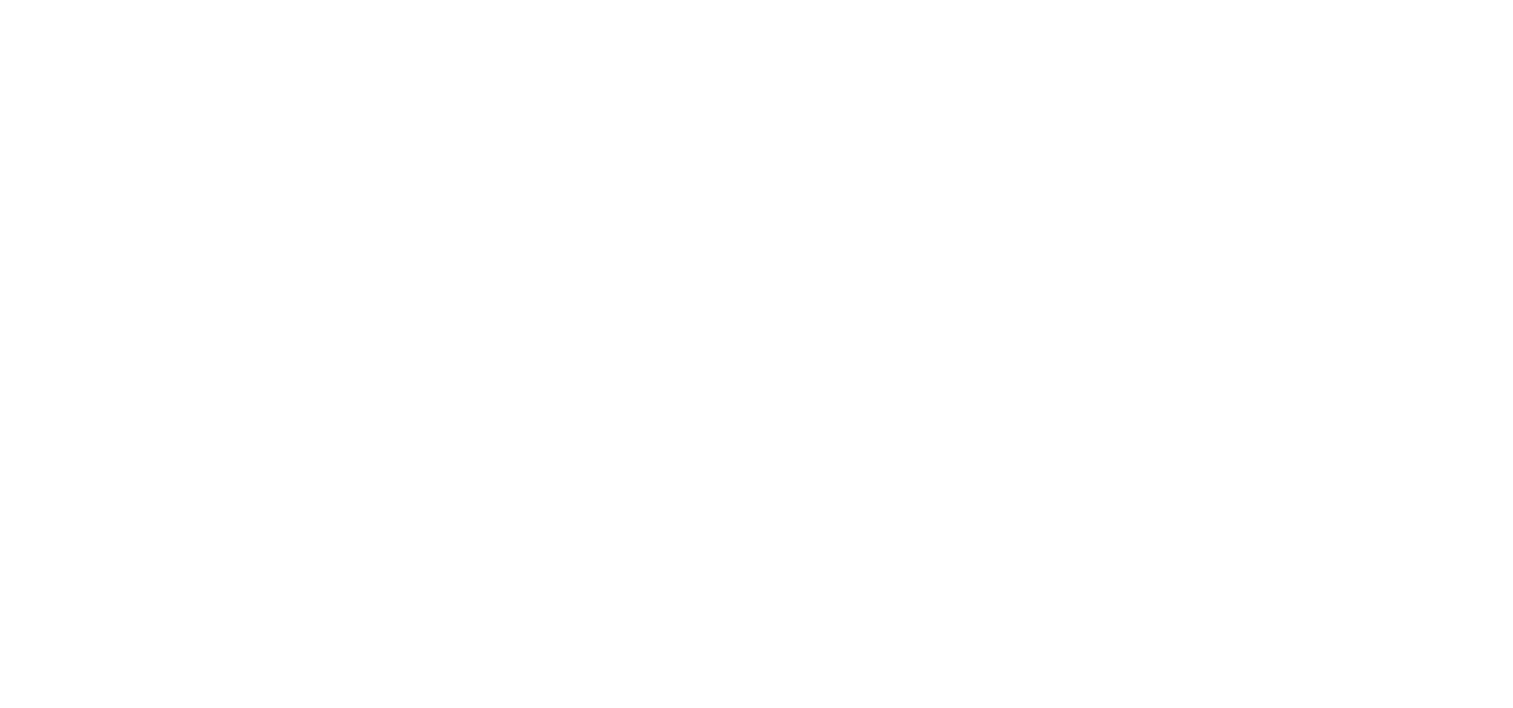 scroll, scrollTop: 0, scrollLeft: 0, axis: both 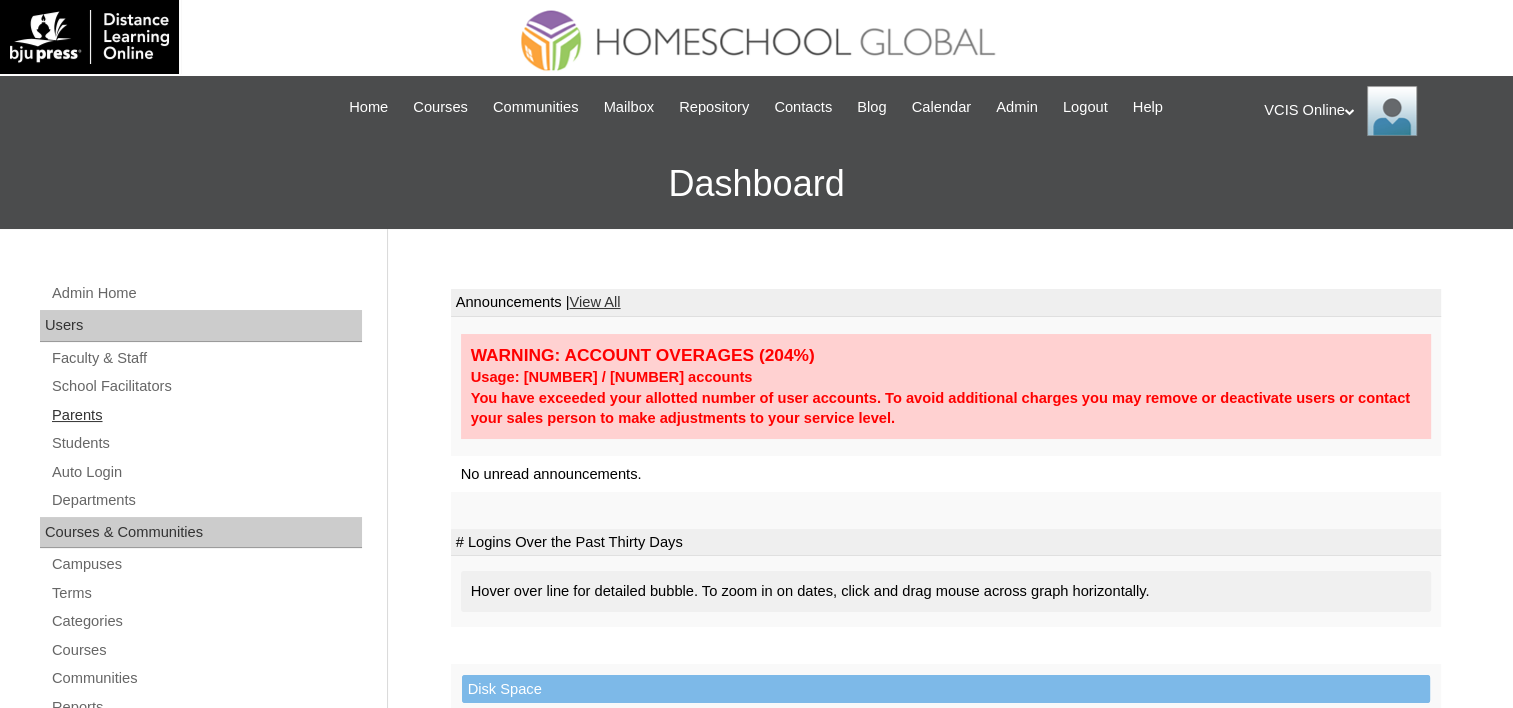 click on "Parents" at bounding box center (206, 415) 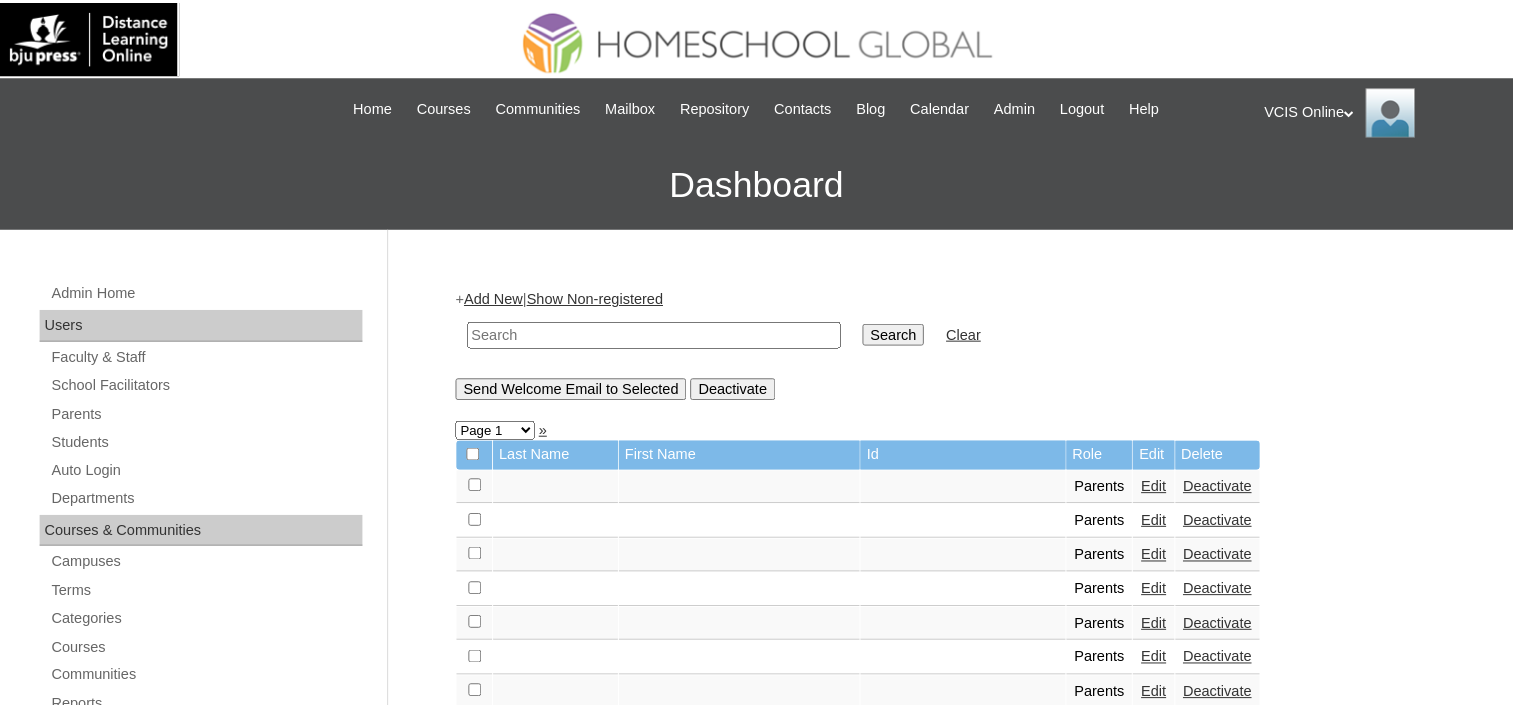scroll, scrollTop: 0, scrollLeft: 0, axis: both 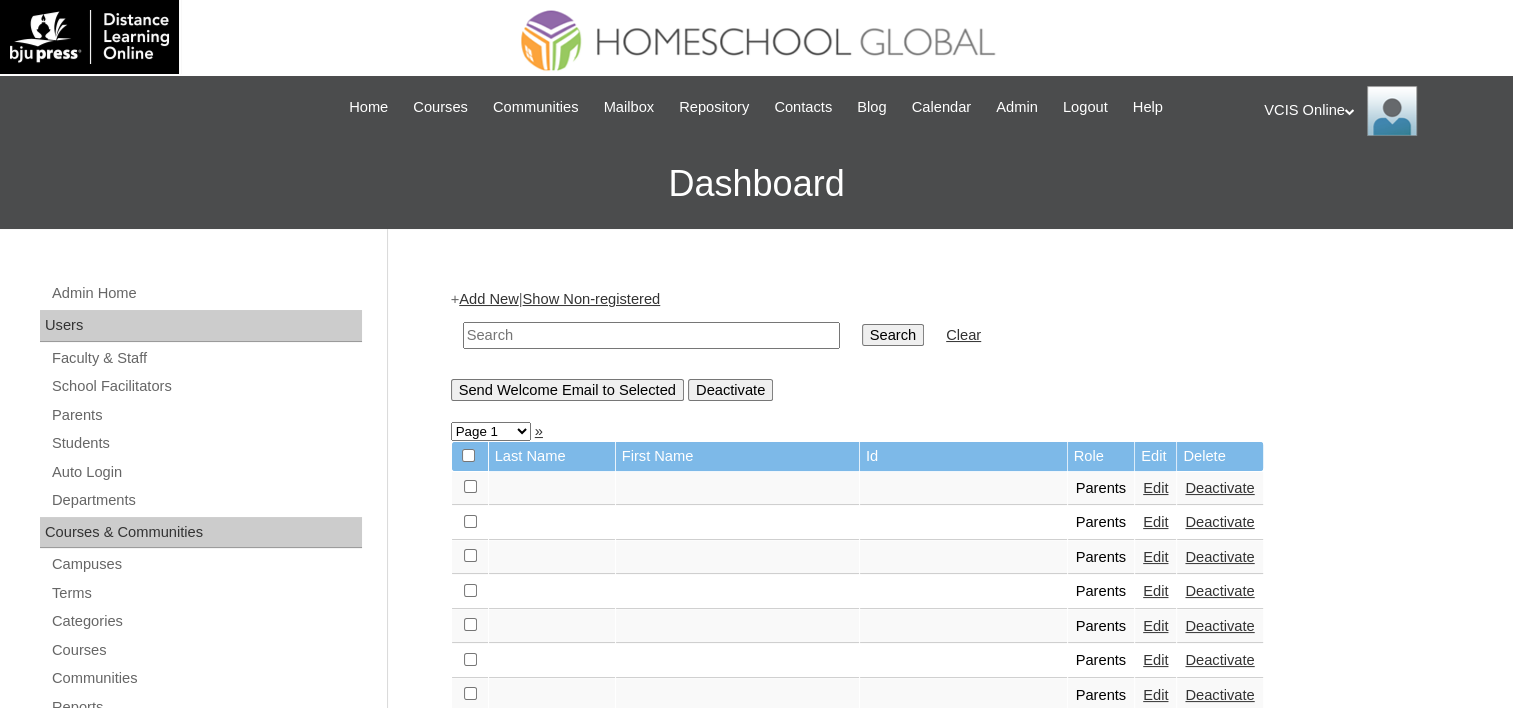 click at bounding box center [651, 335] 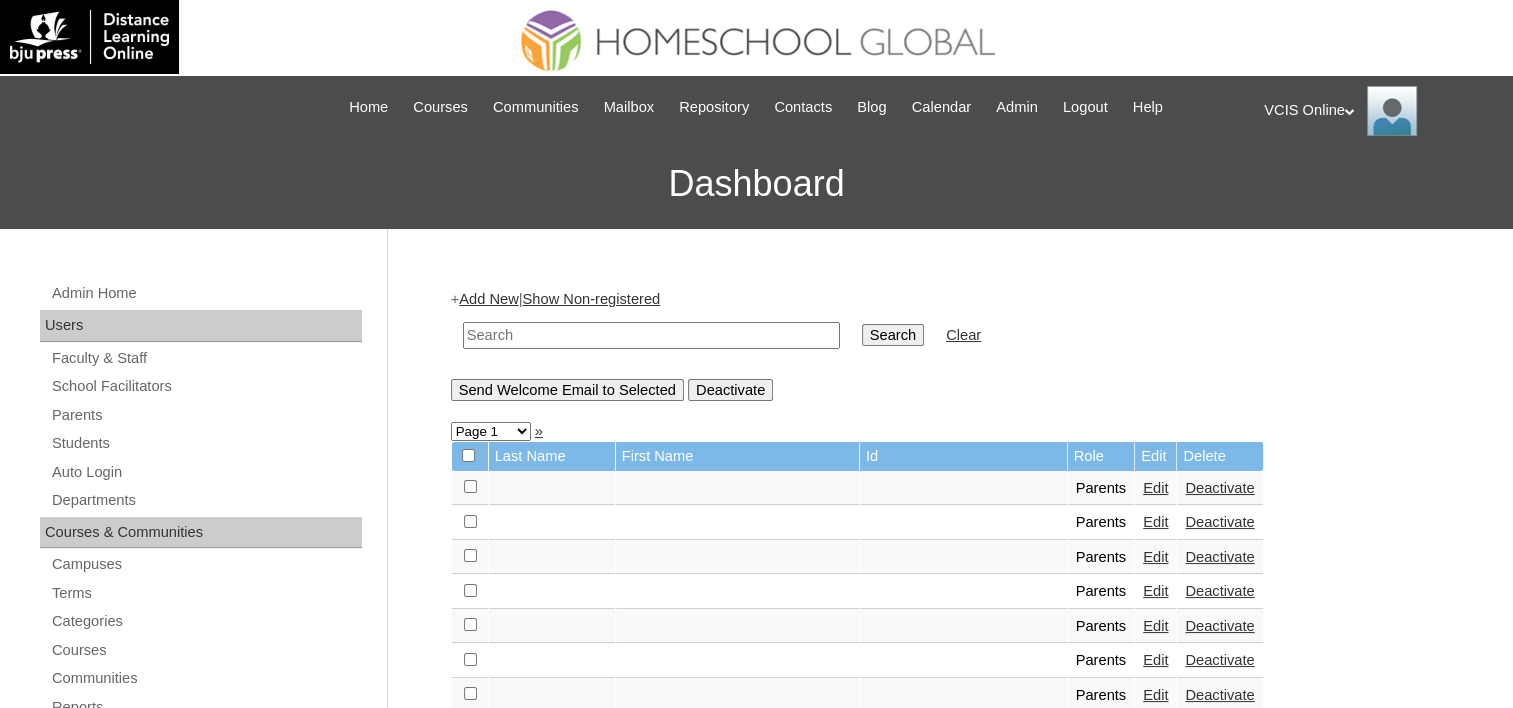 paste on "VCIS020-5A-PA2025" 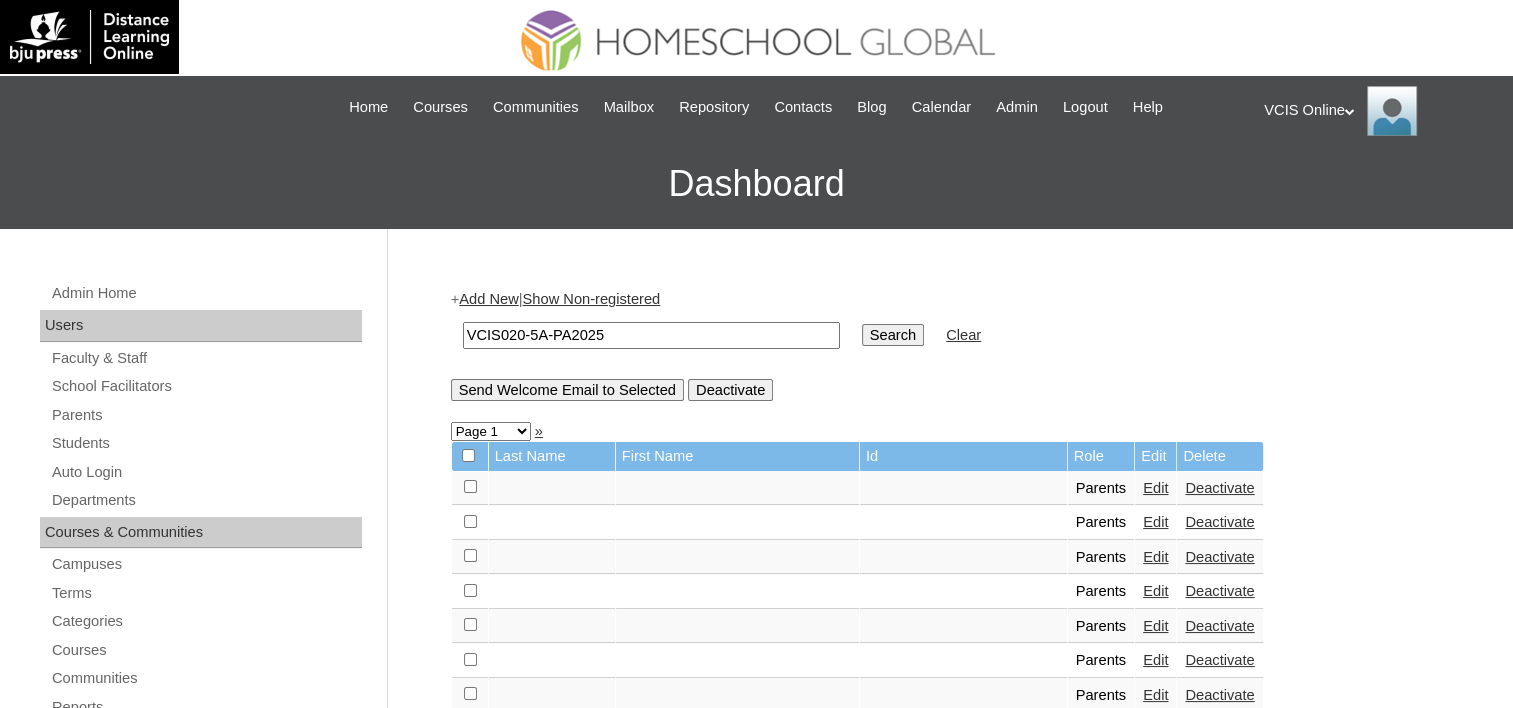 type on "VCIS020-5A-PA2025" 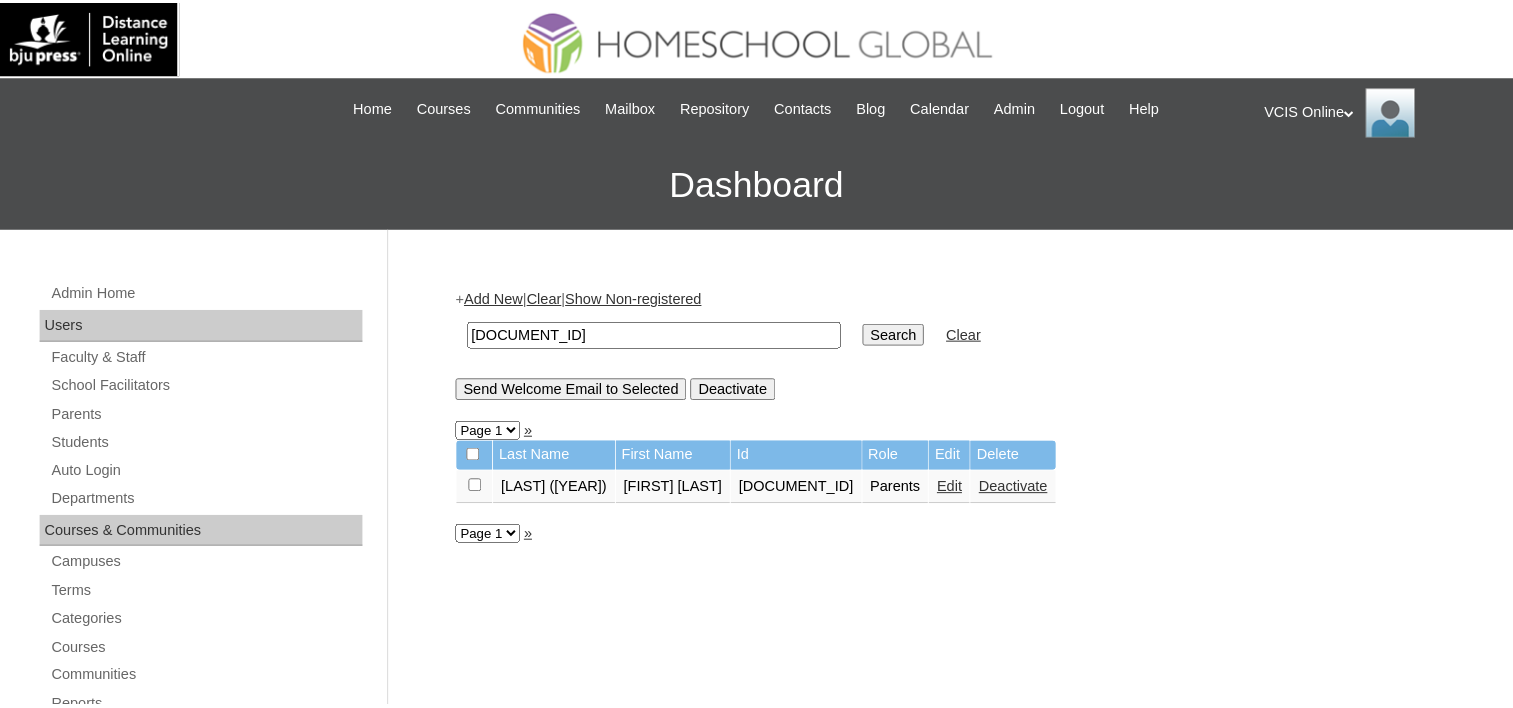 scroll, scrollTop: 0, scrollLeft: 0, axis: both 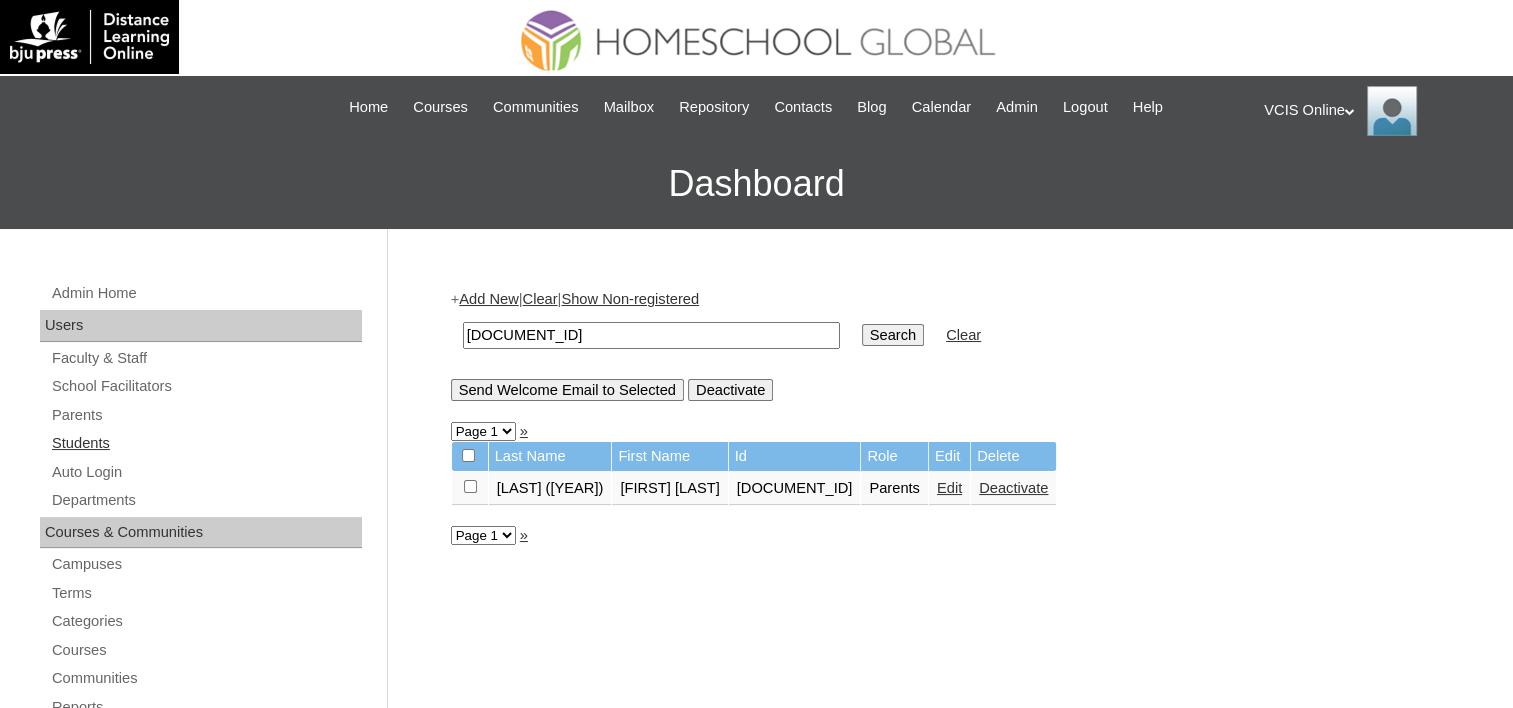 click on "Students" at bounding box center (206, 443) 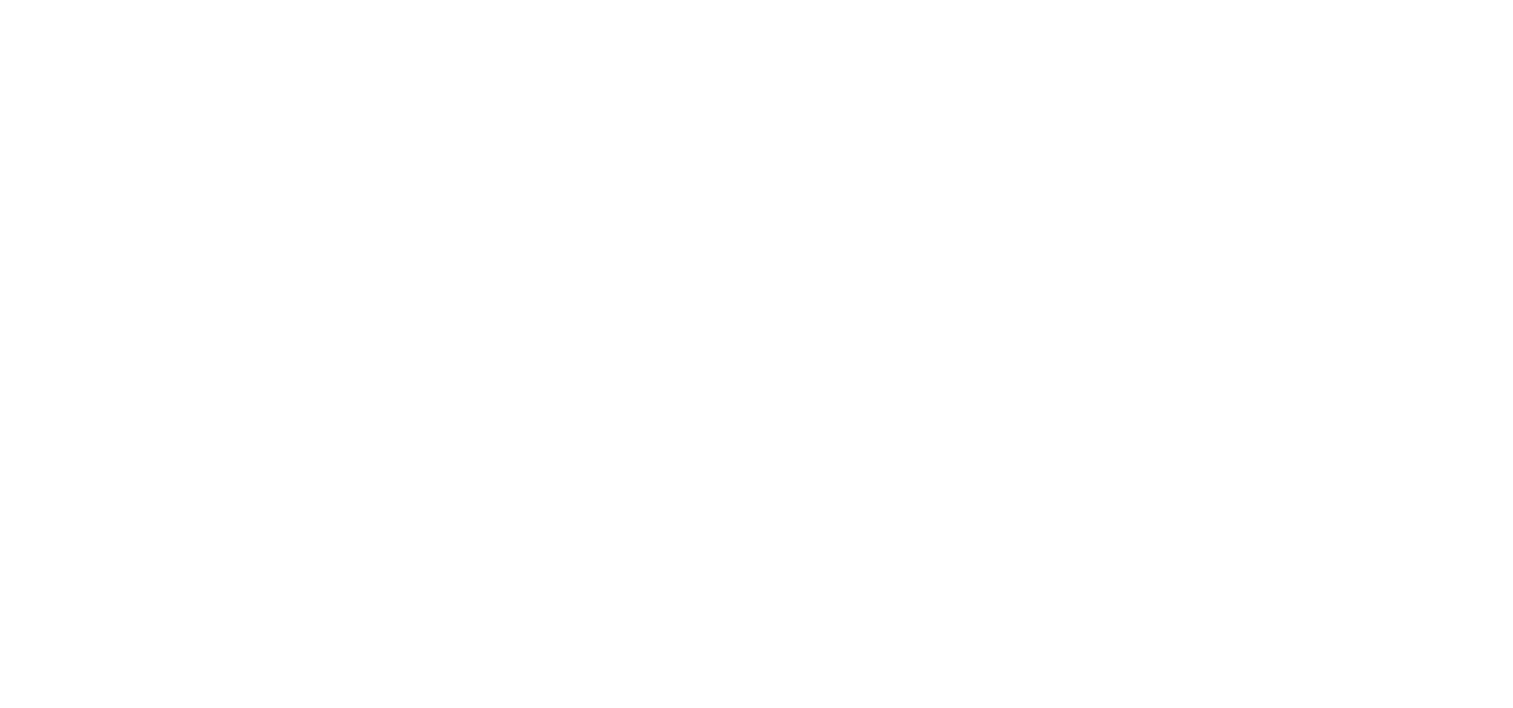 scroll, scrollTop: 0, scrollLeft: 0, axis: both 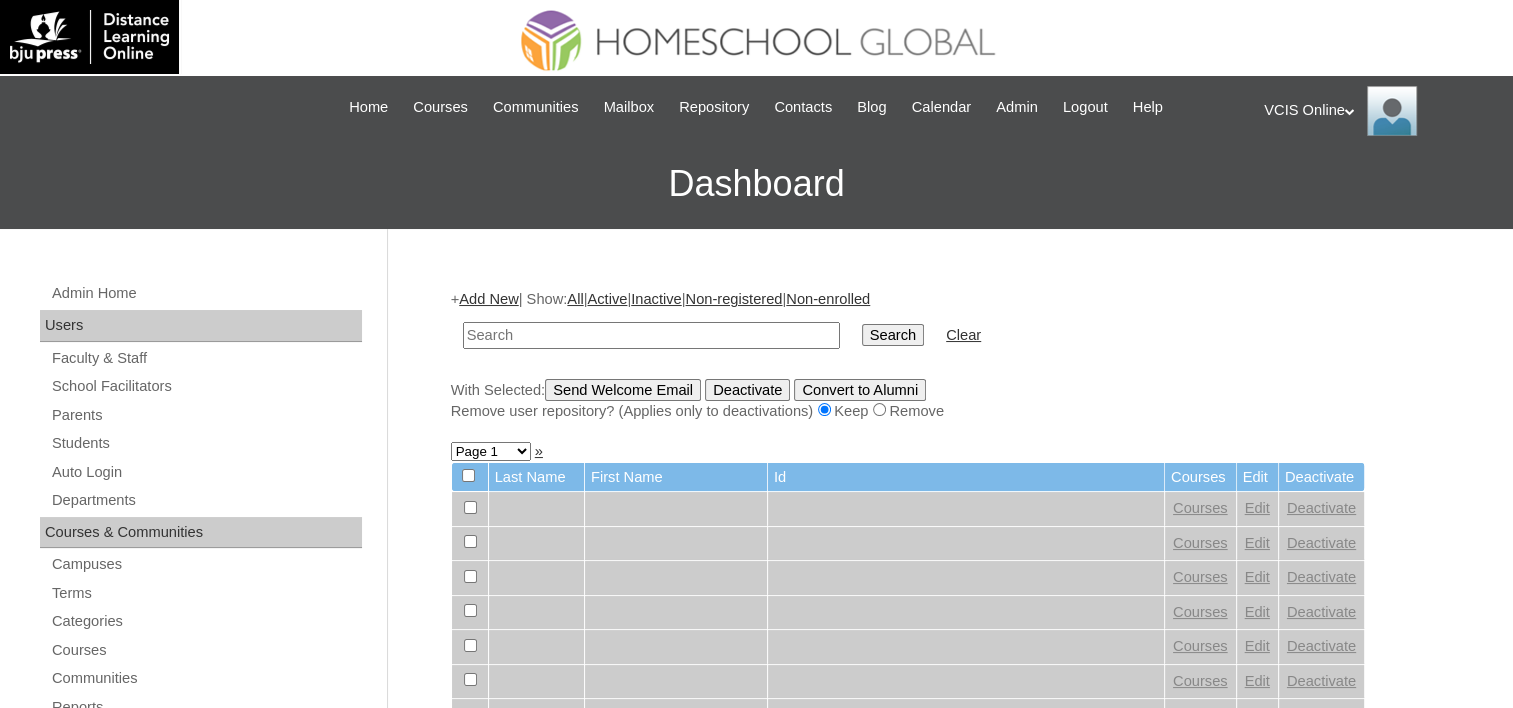 click at bounding box center (651, 335) 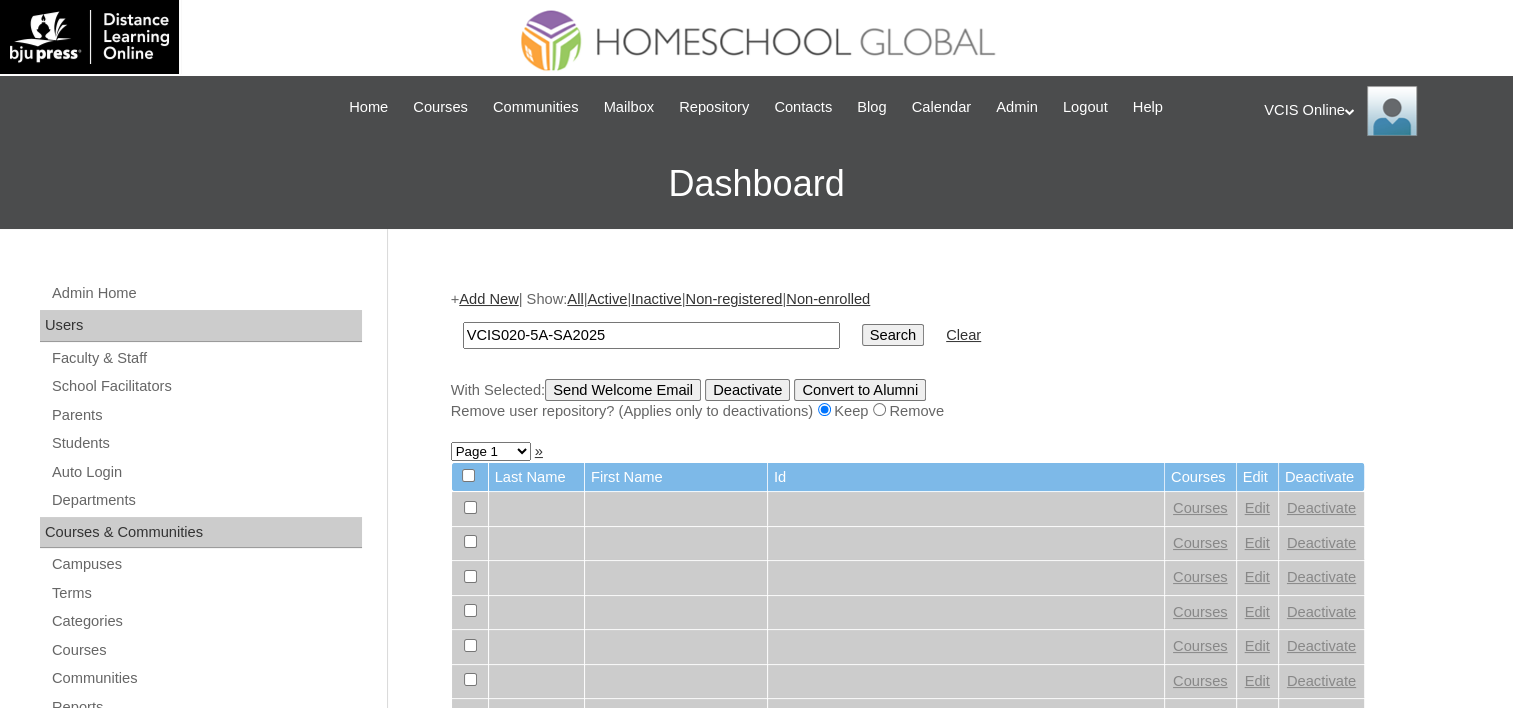 type on "VCIS020-5A-SA2025" 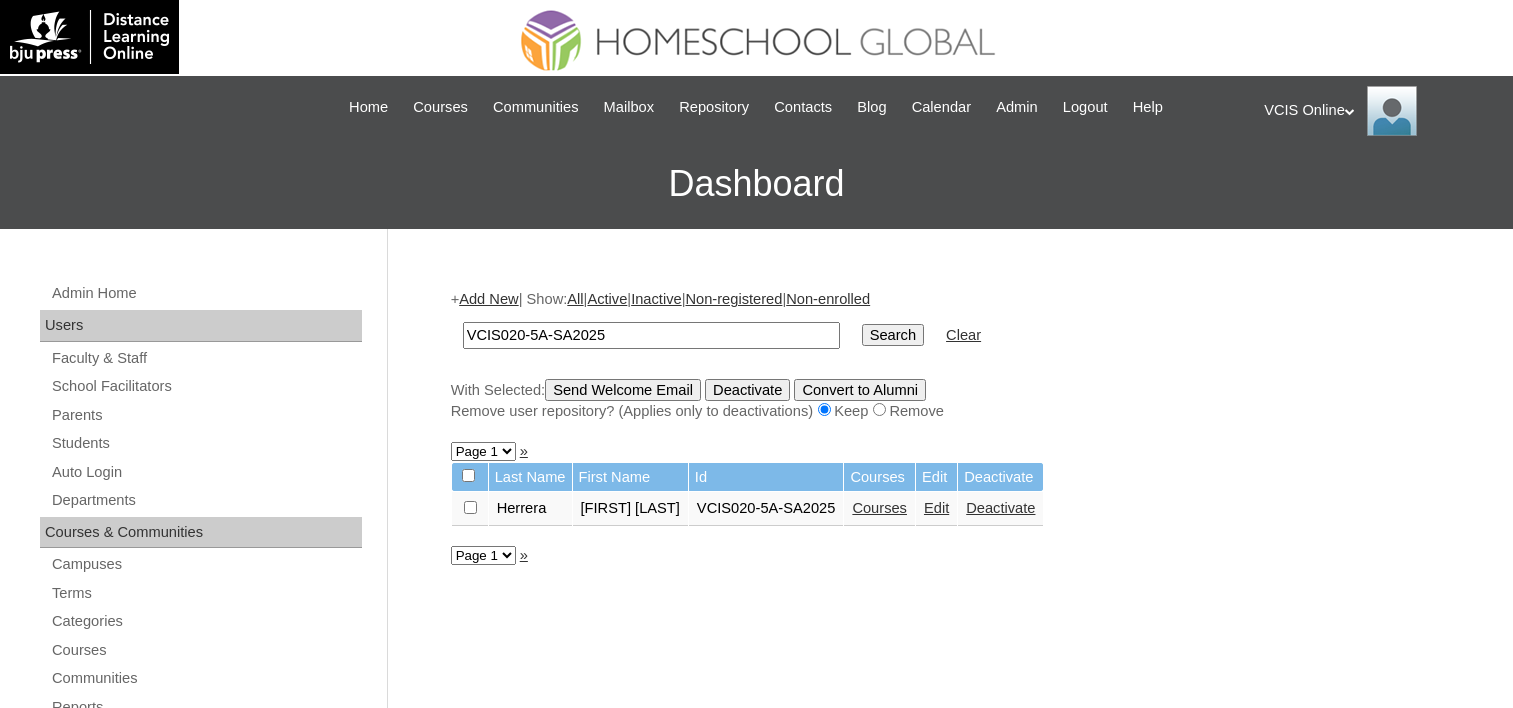 scroll, scrollTop: 0, scrollLeft: 0, axis: both 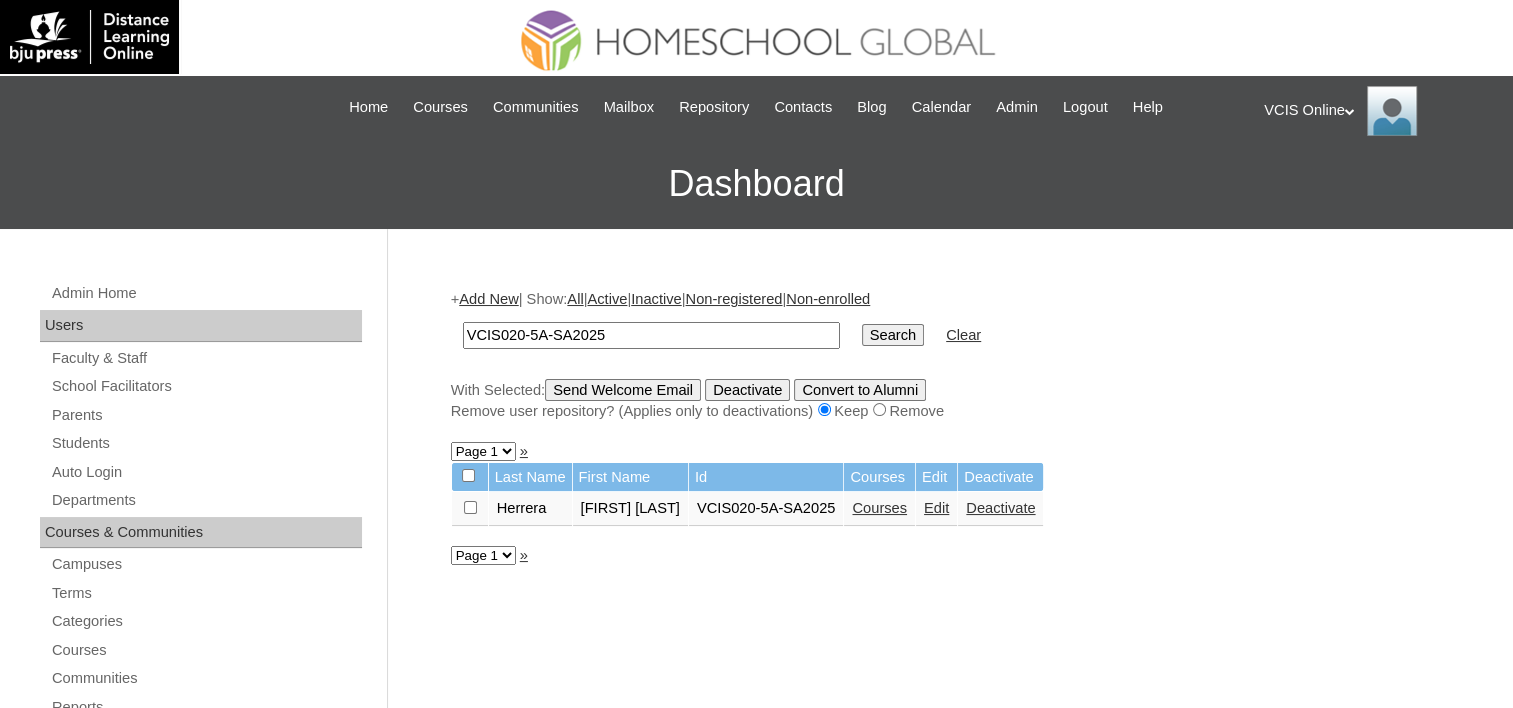 click on "Courses" at bounding box center (879, 508) 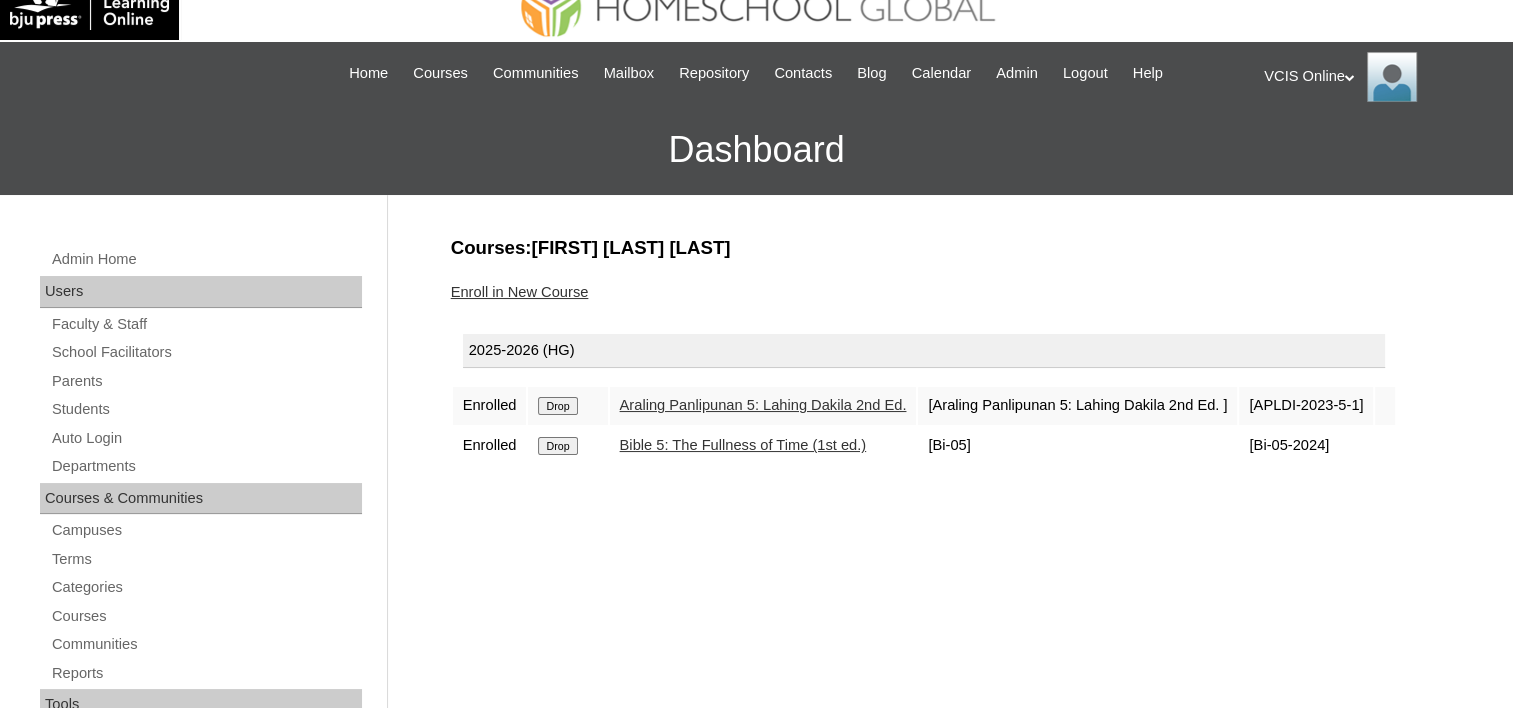 scroll, scrollTop: 0, scrollLeft: 0, axis: both 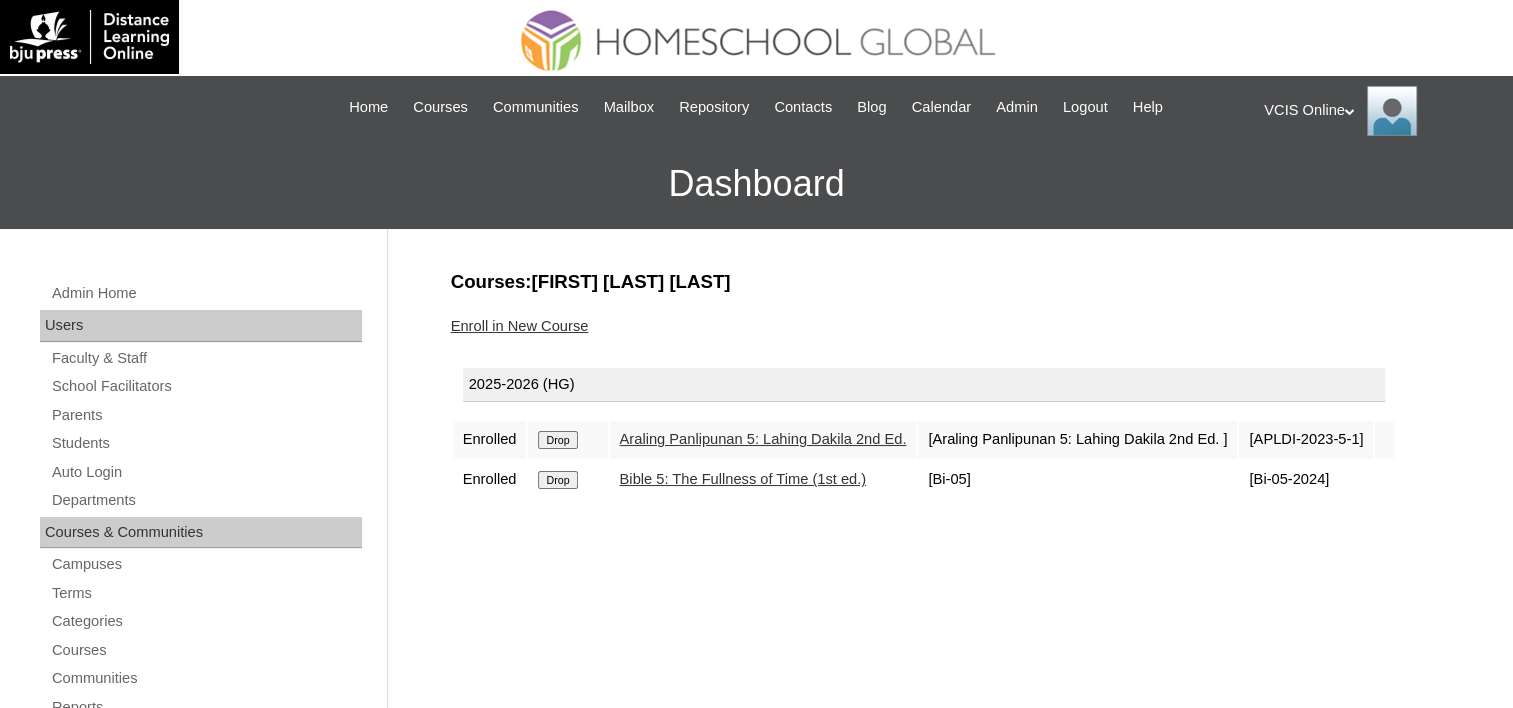 click on "Enroll in New Course" at bounding box center (520, 326) 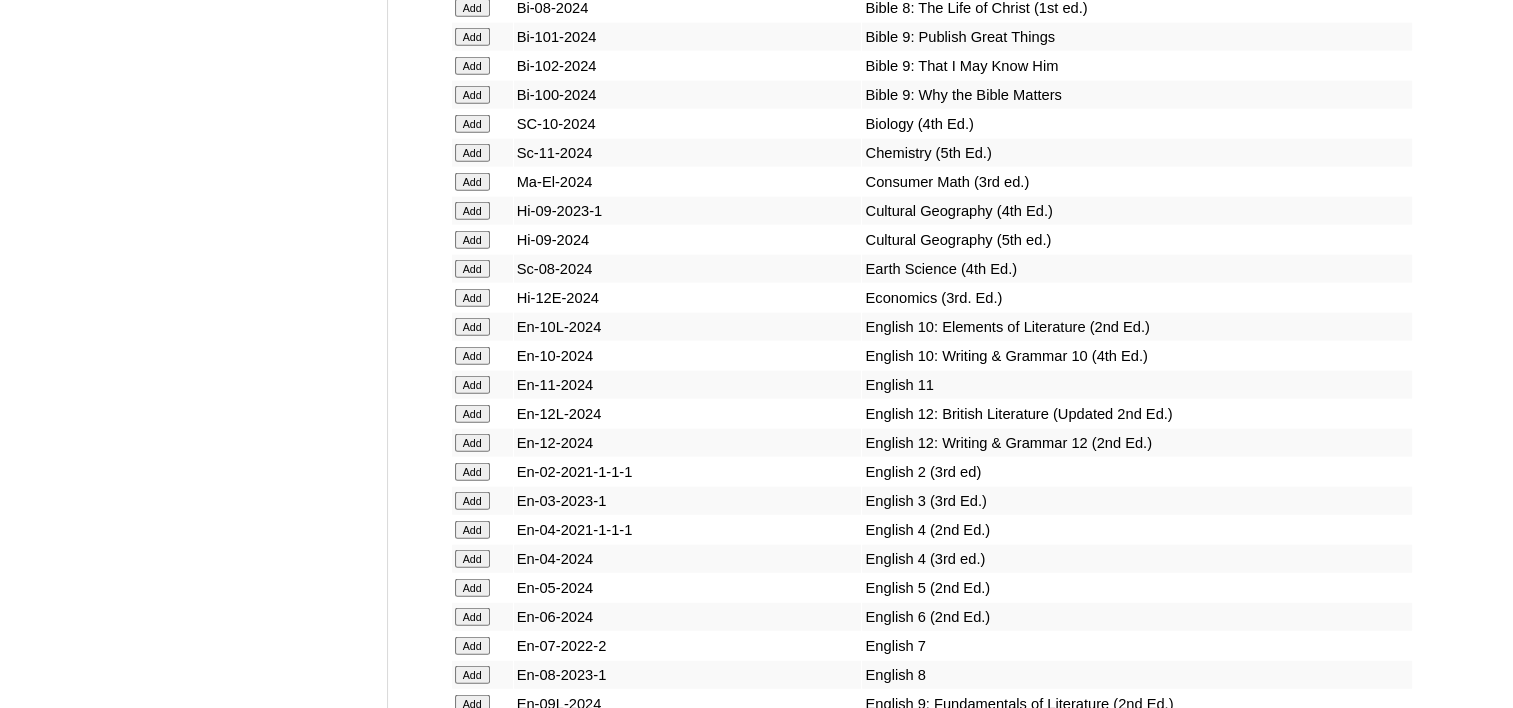 scroll, scrollTop: 4900, scrollLeft: 0, axis: vertical 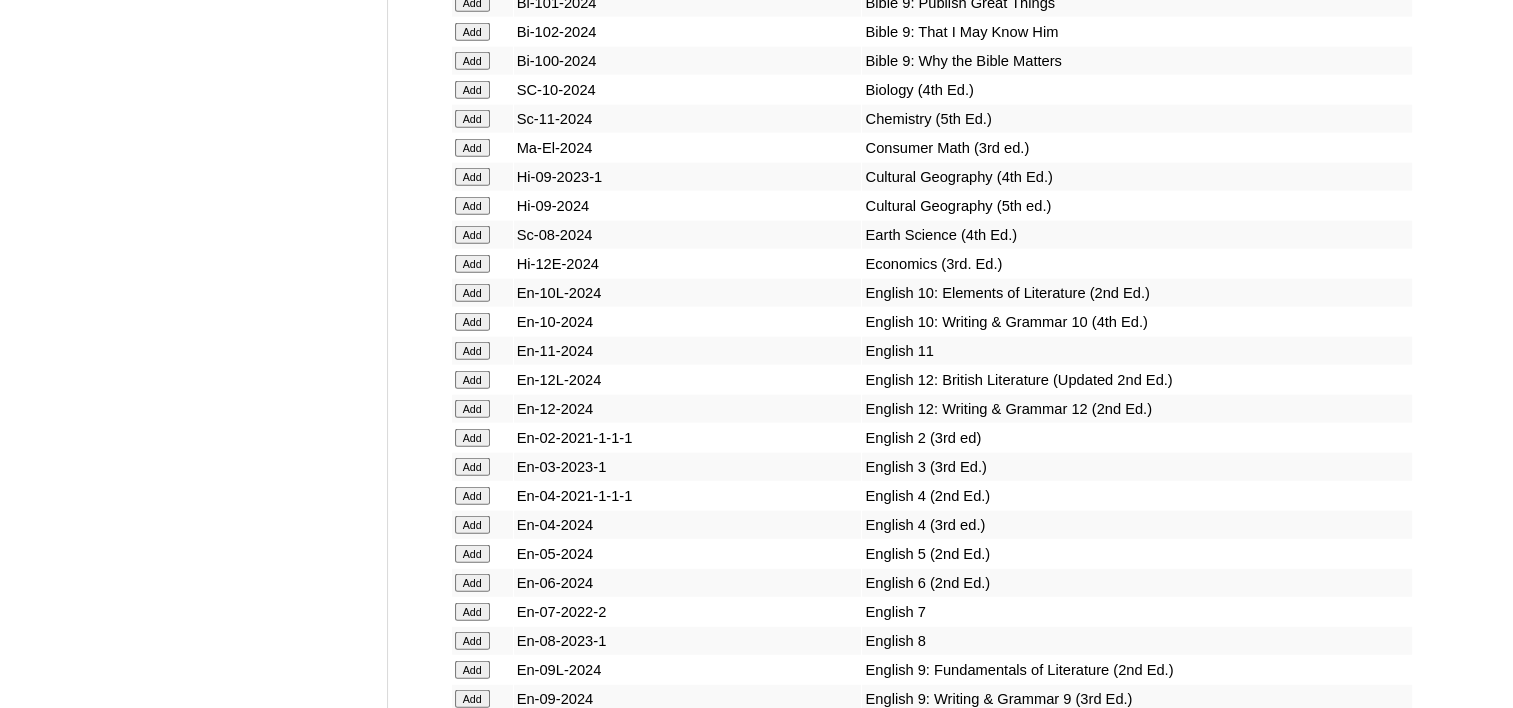 click on "Add" at bounding box center (472, -4524) 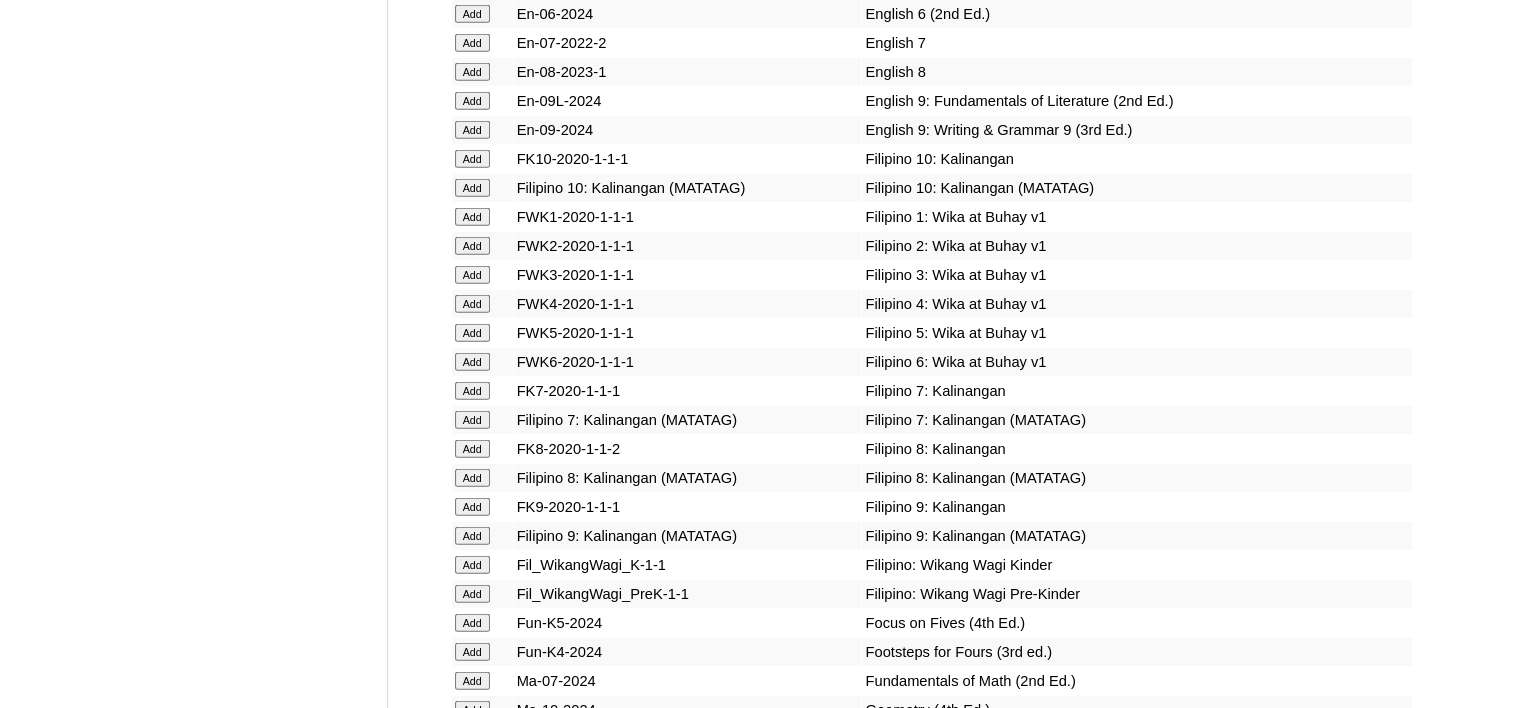 scroll, scrollTop: 5500, scrollLeft: 0, axis: vertical 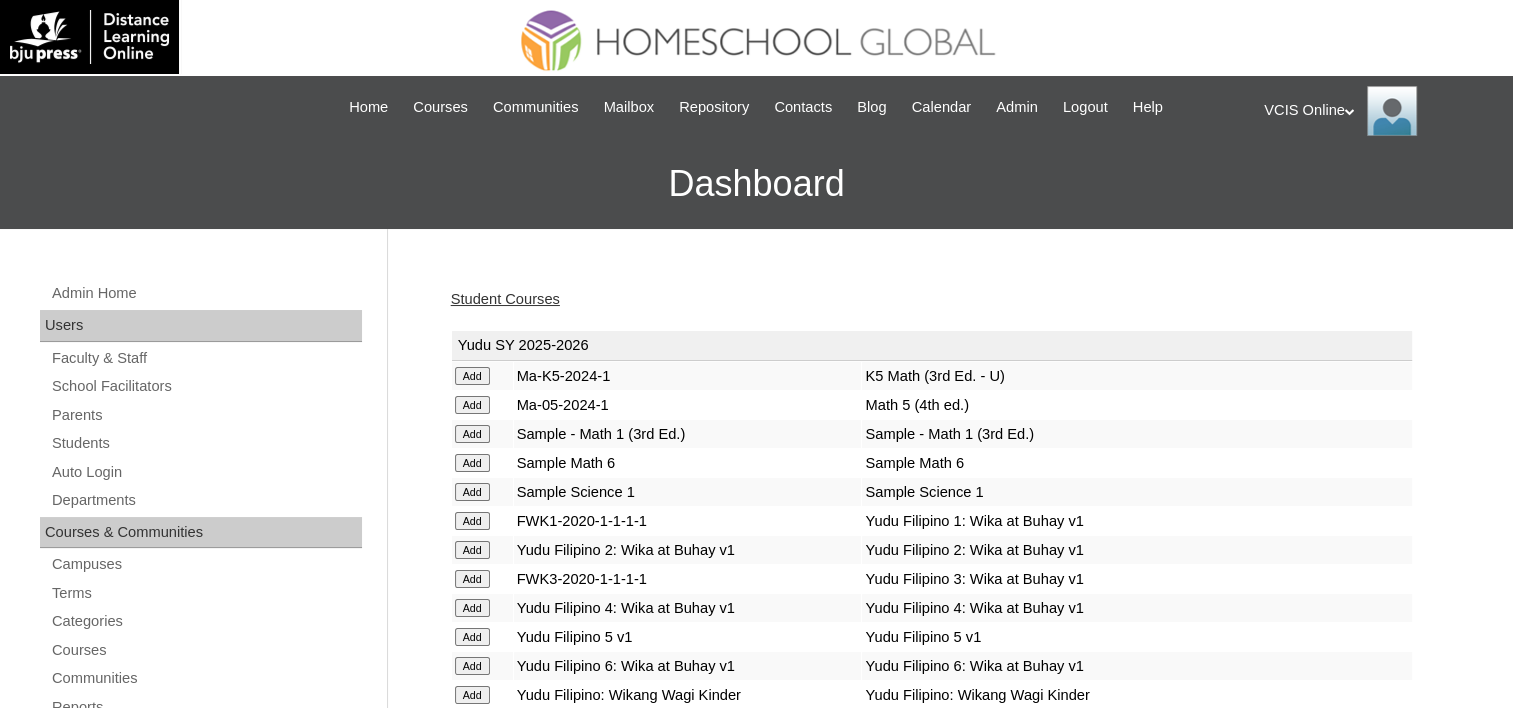 click on "Student Courses" at bounding box center (505, 299) 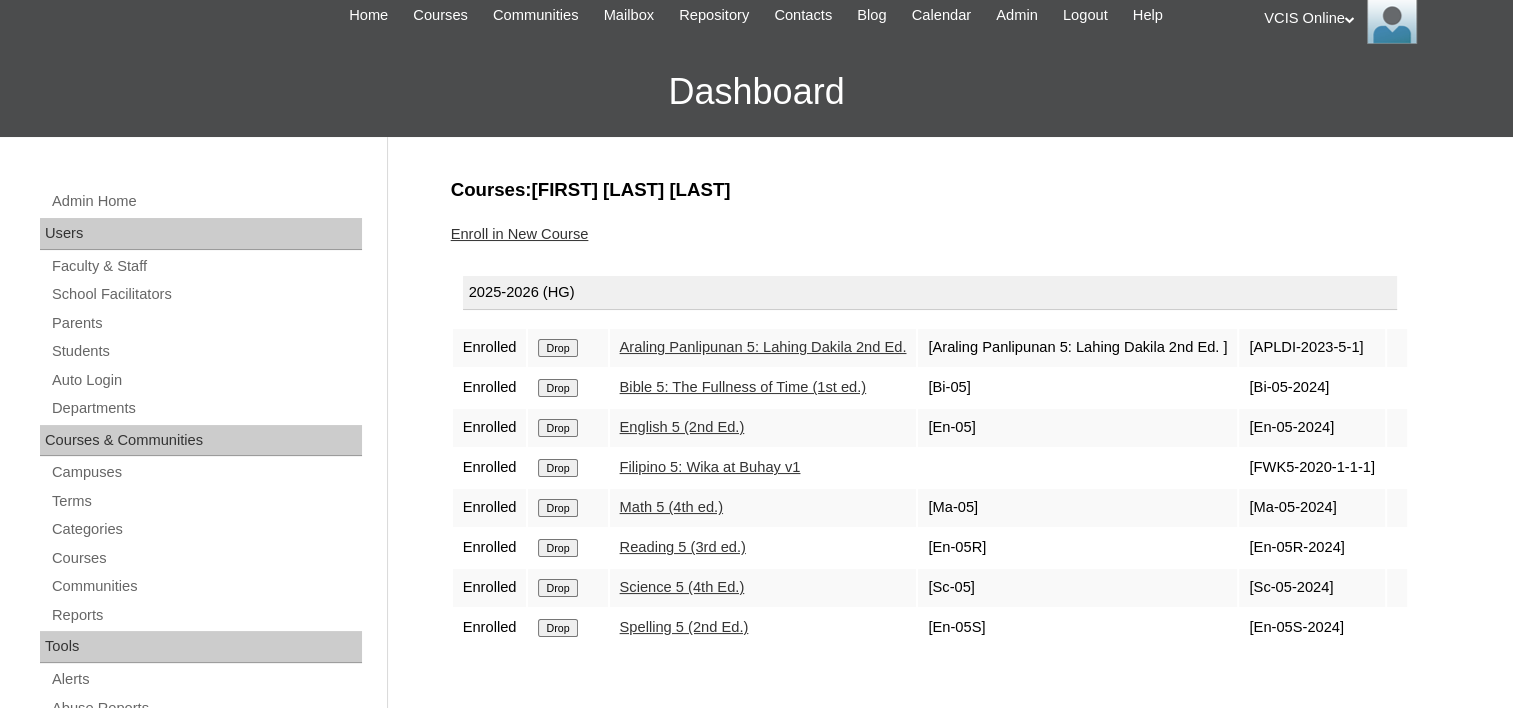 scroll, scrollTop: 200, scrollLeft: 0, axis: vertical 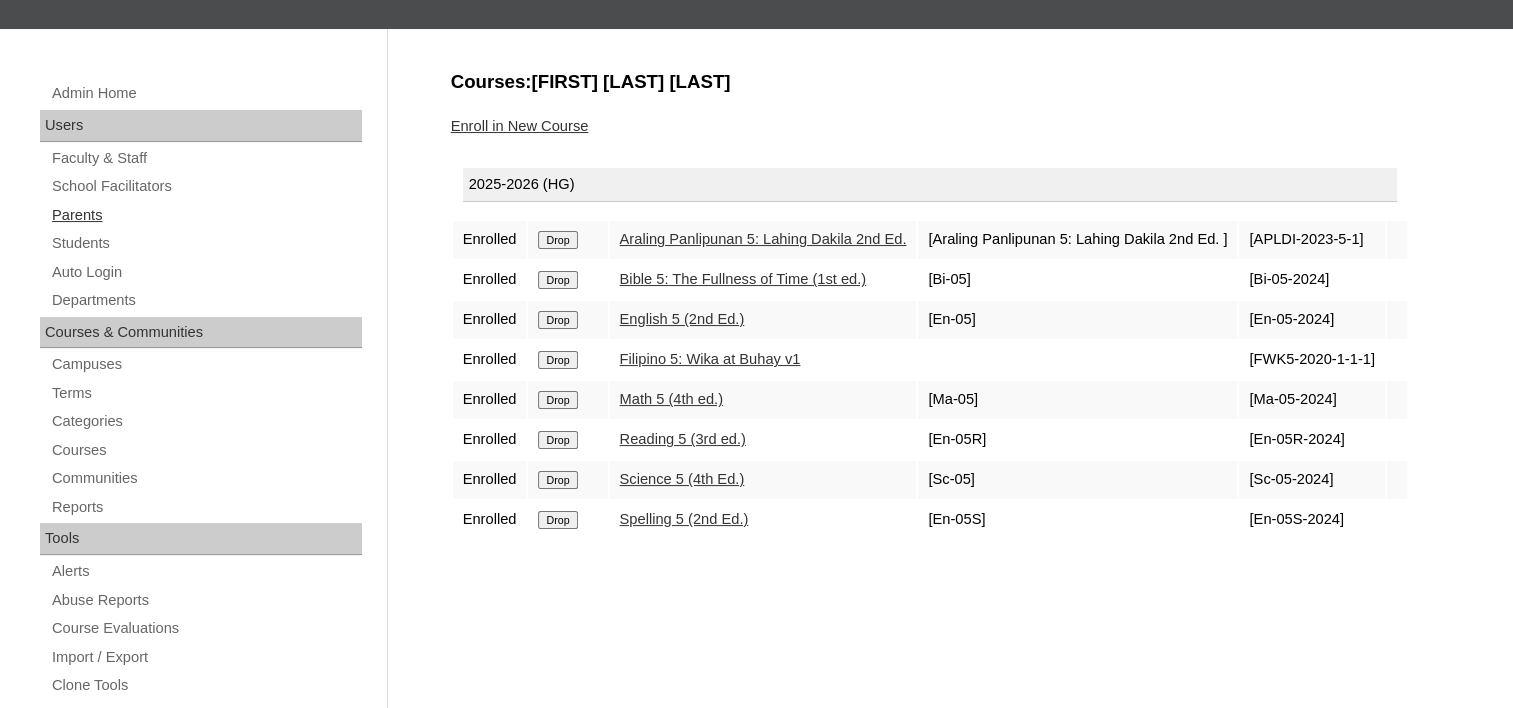 click on "Parents" at bounding box center (206, 215) 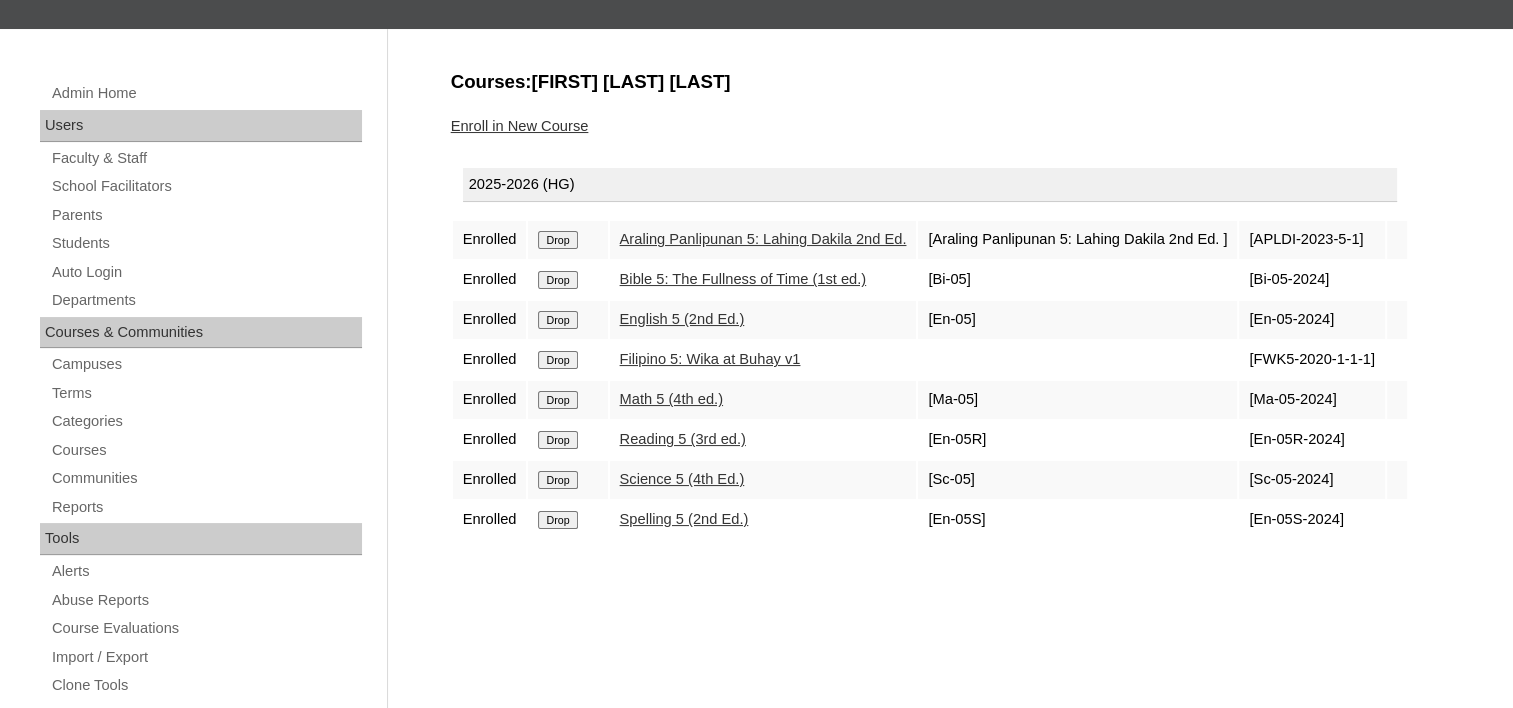 scroll, scrollTop: 147, scrollLeft: 0, axis: vertical 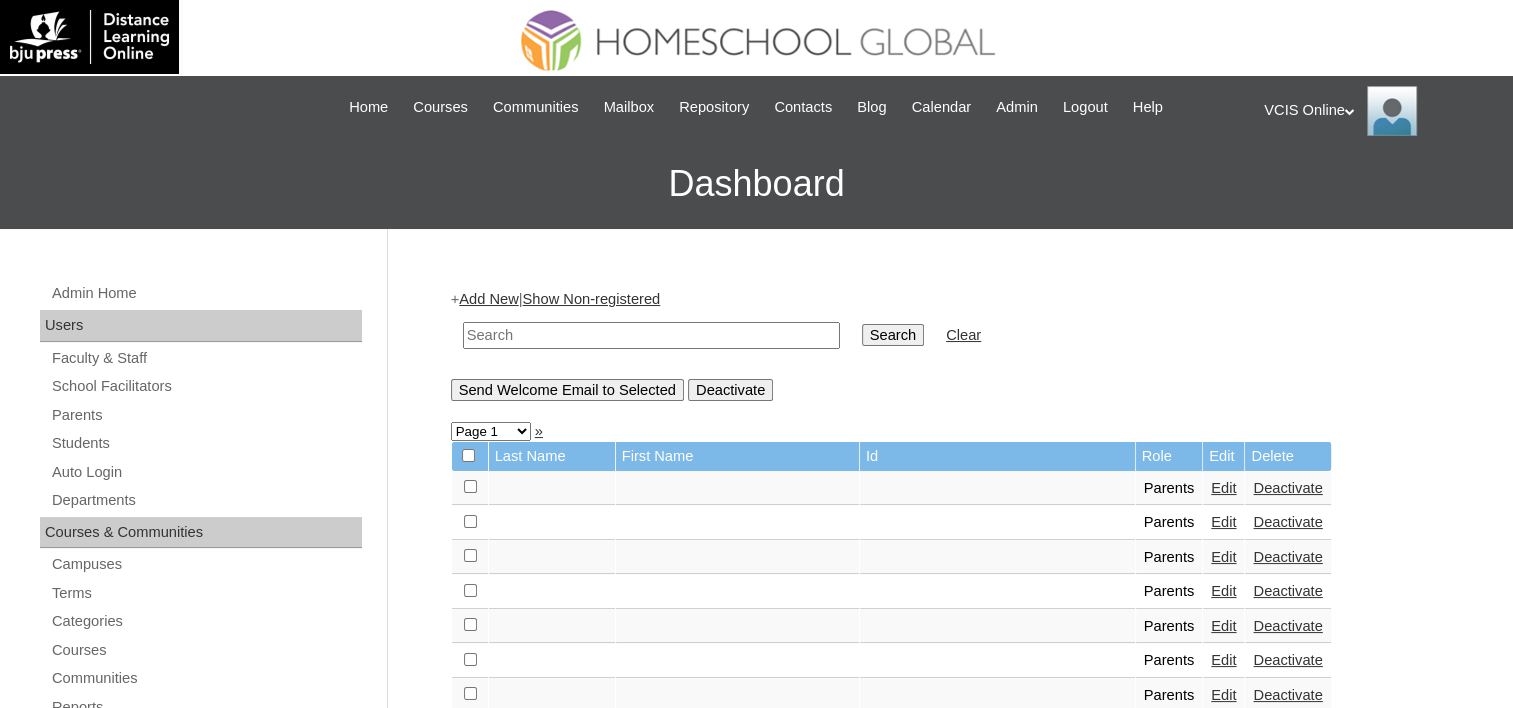 click at bounding box center [651, 335] 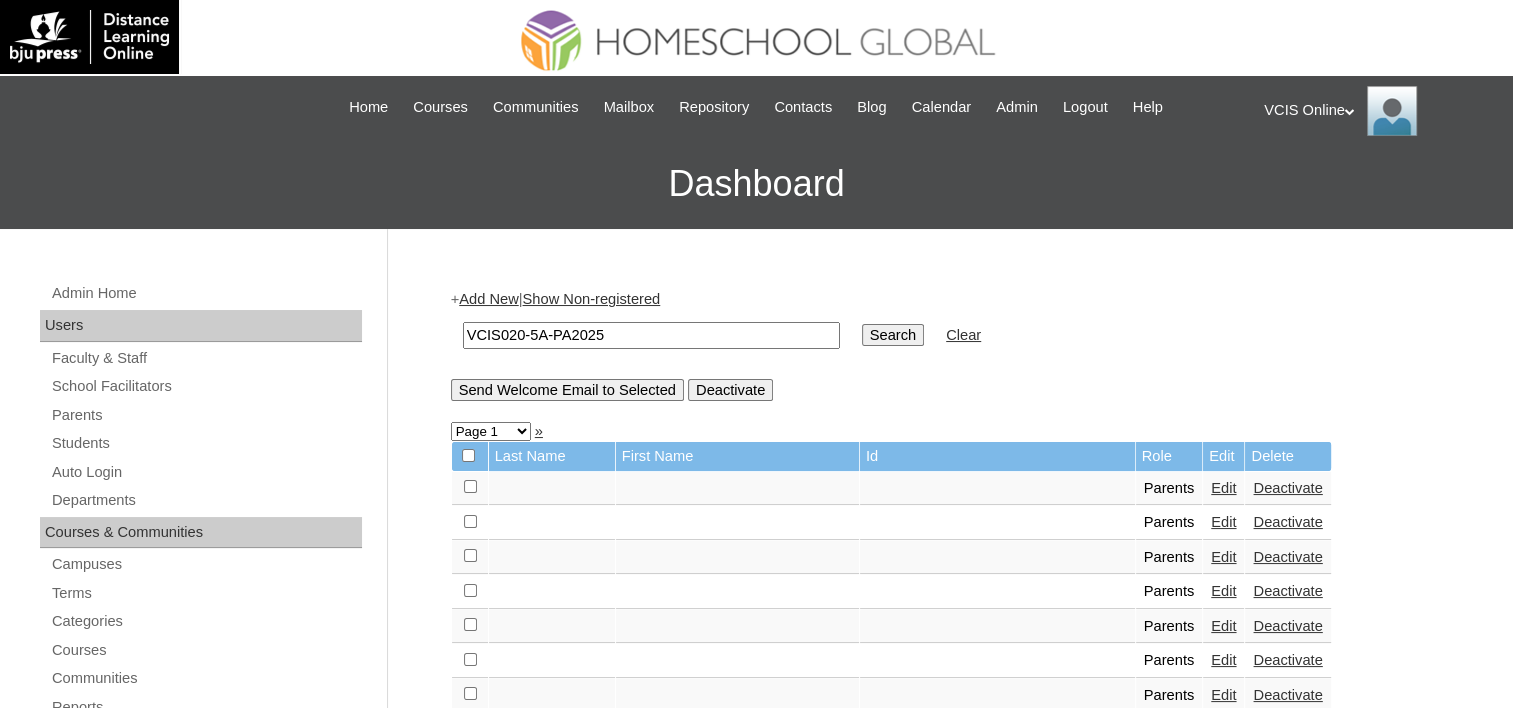 type on "VCIS020-5A-PA2025" 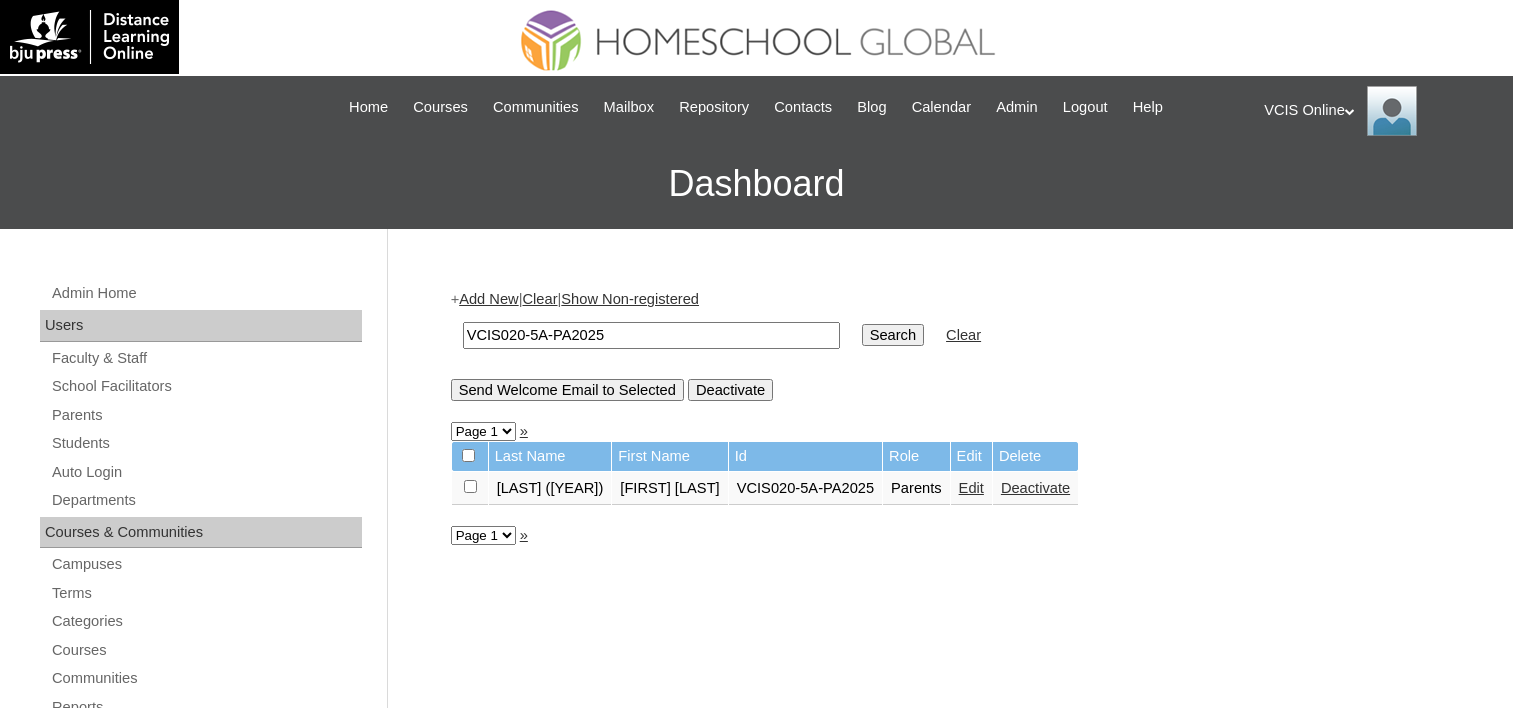 scroll, scrollTop: 0, scrollLeft: 0, axis: both 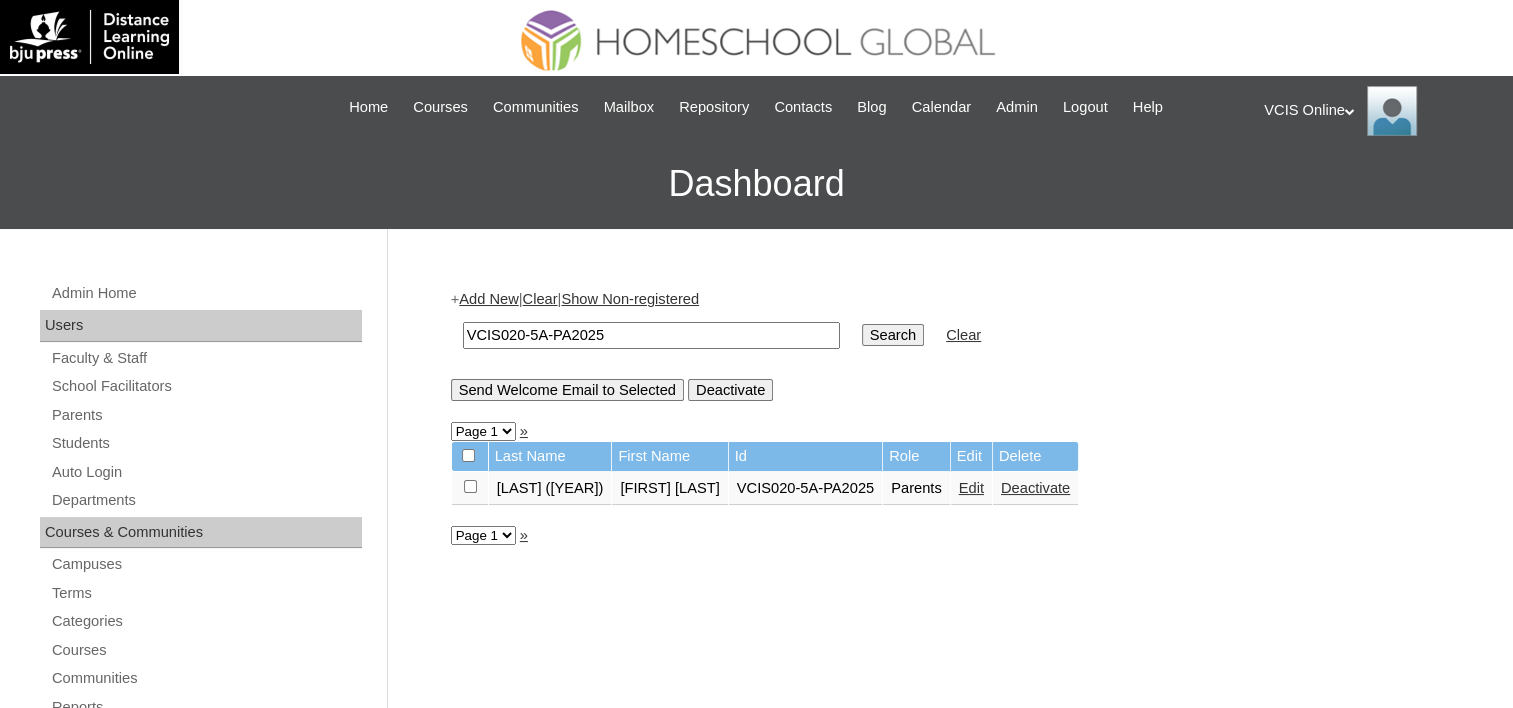 click on "[FIRST] [LAST]" at bounding box center [669, 489] 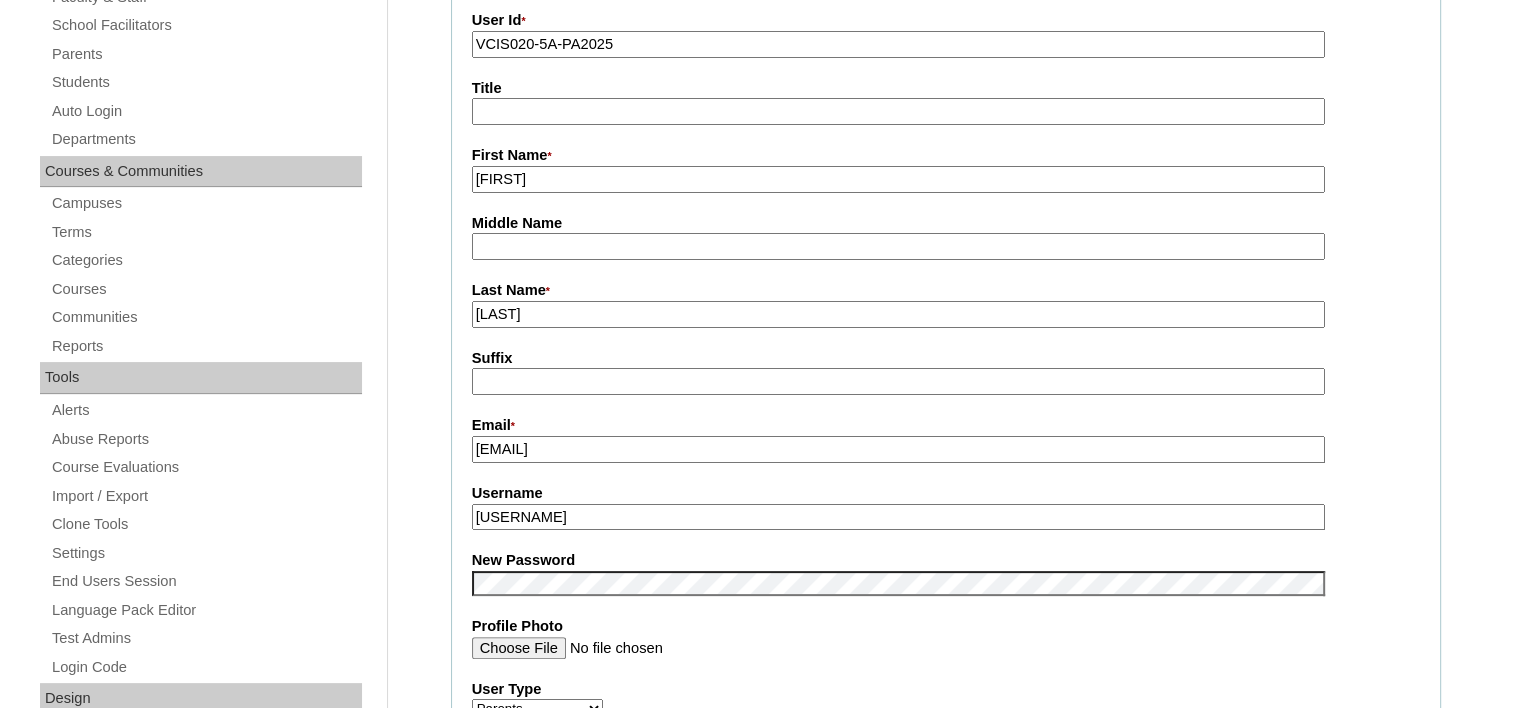 scroll, scrollTop: 396, scrollLeft: 0, axis: vertical 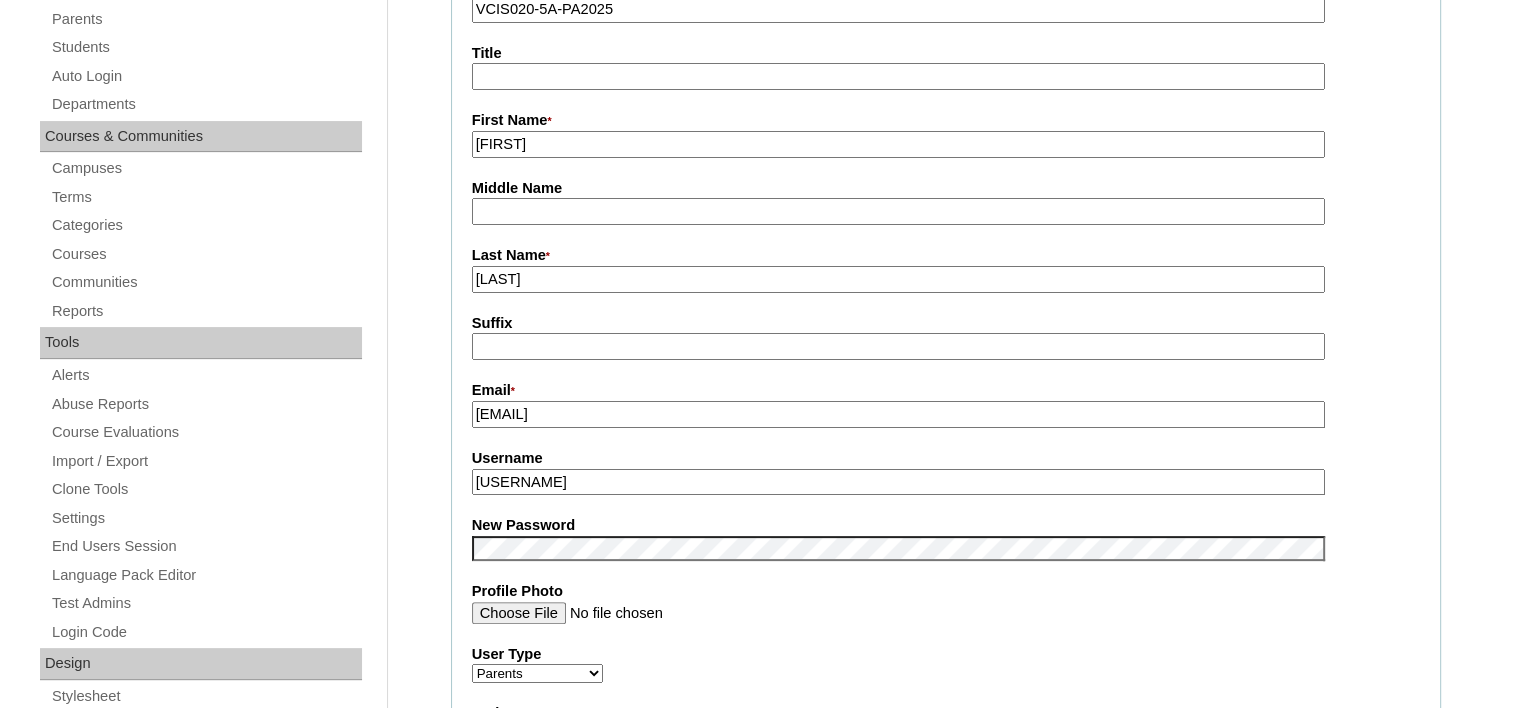 click on "Account Information
User Id  *
VCIS020-5A-PA2025
Title
First Name  *
[FIRST]
Middle Name
Last Name  *
[LAST]
Suffix
Email  *
[EMAIL]
Username
[USERNAME]
New Password
Profile Photo
User Type
Faculty Staff Student Parents School Facilitators
Active
Active Inactive
AdministratorNotes
Rich Text Editor, AdministratorNotes Editor toolbars Document   Source Clipboard/Undo   Cut   Copy   Paste   Paste as plain text   Paste from Word Links   Link   Unlink others   Add Image Paragraph   Insert/Remove Numbered List   Insert/Remove Bulleted List   Decrease Indent   Increase Indent   Block Quote   Align Left   Center   Align Right   Justify Tools   Maximize   Show Blocks Styles Styles Styles Format Format Font Font Size Size Basic Styles   Bold   Italic   Underline   Strike Through" at bounding box center (946, 532) 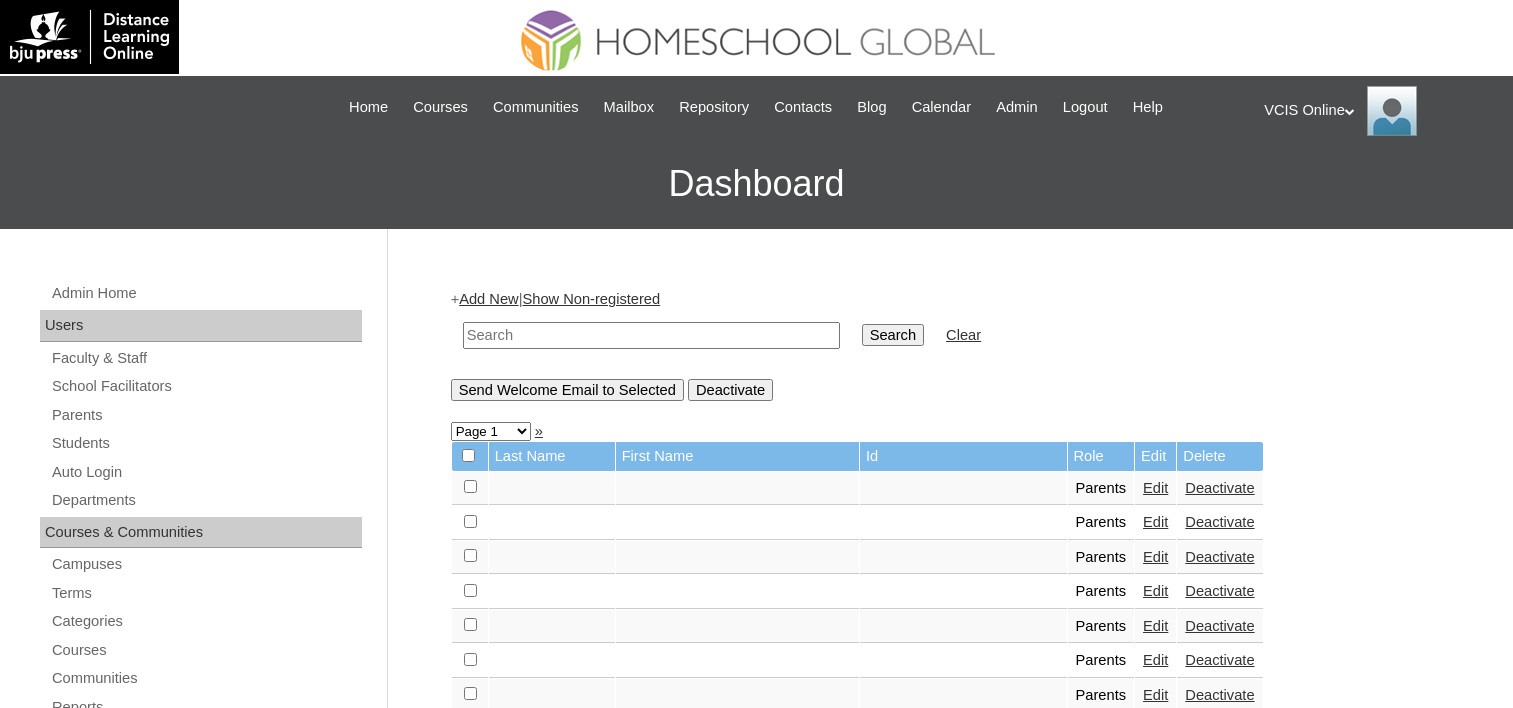scroll, scrollTop: 0, scrollLeft: 0, axis: both 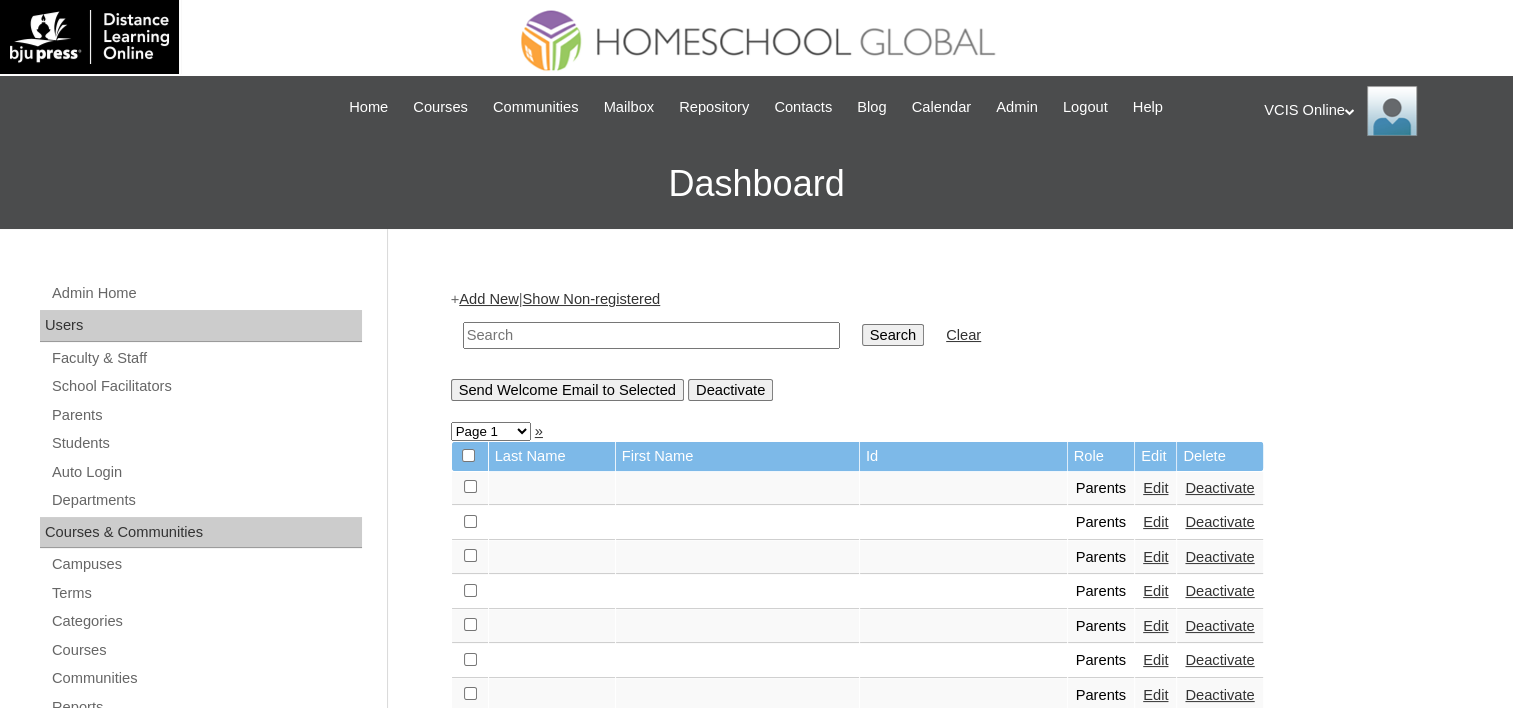 click on "Search Clear" at bounding box center [946, 335] 